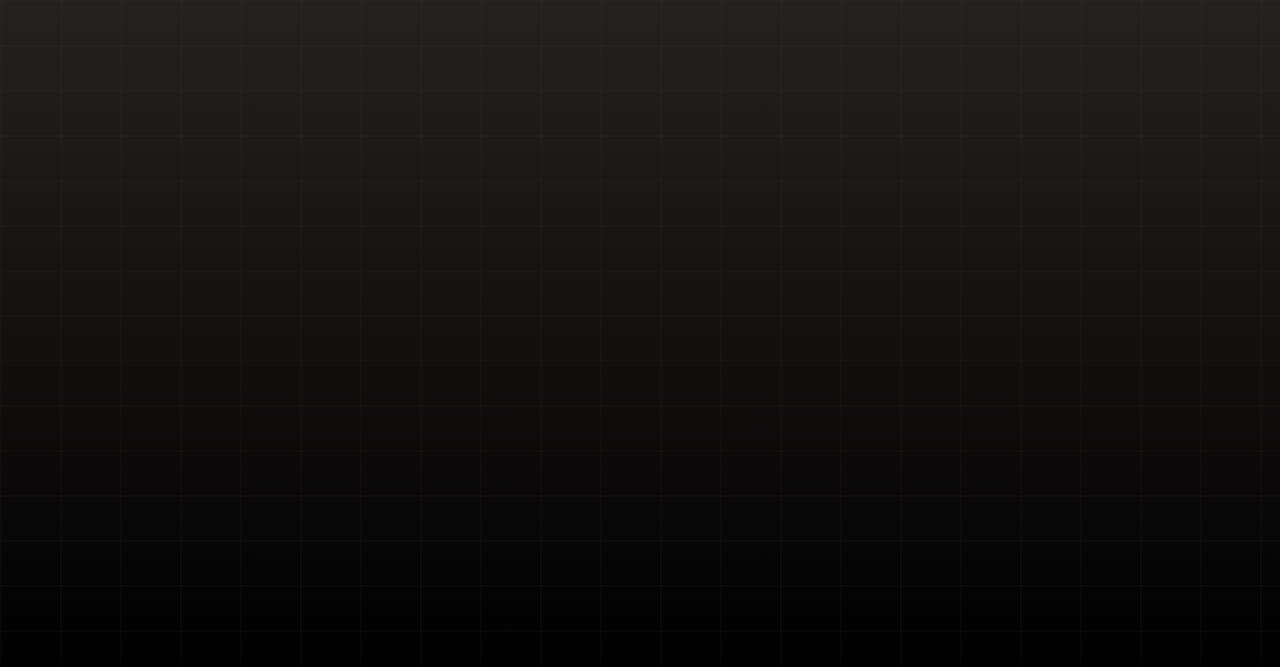 scroll, scrollTop: 0, scrollLeft: 0, axis: both 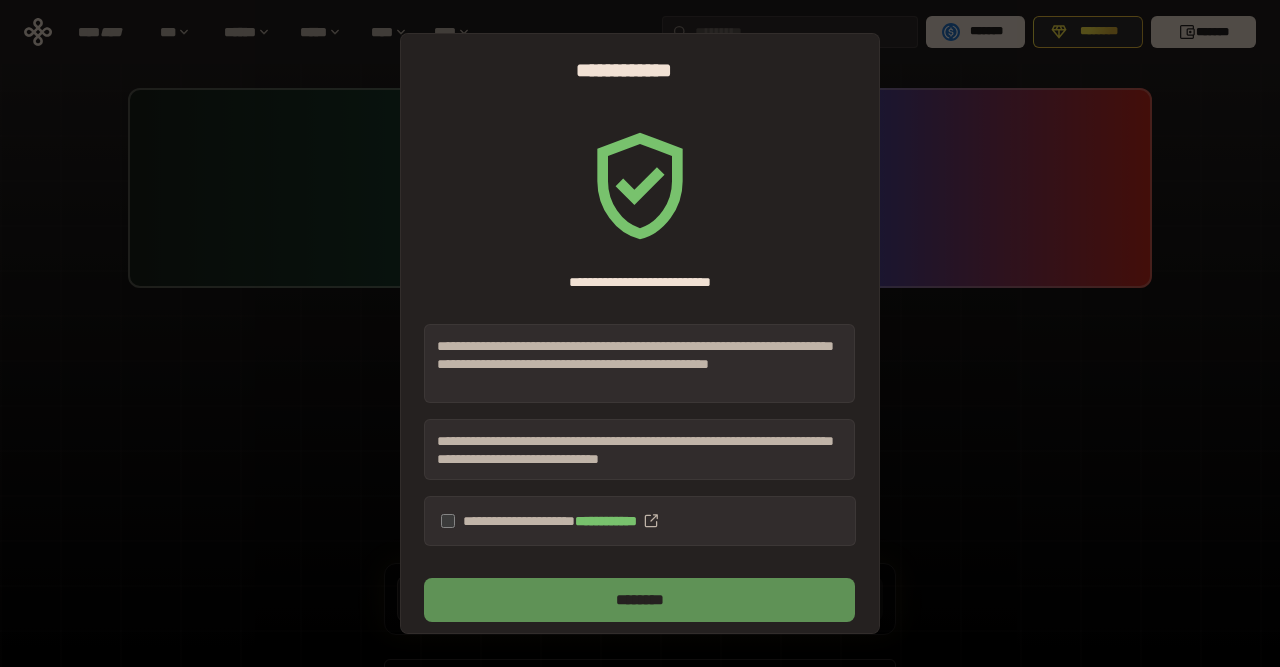 click on "********" at bounding box center (639, 600) 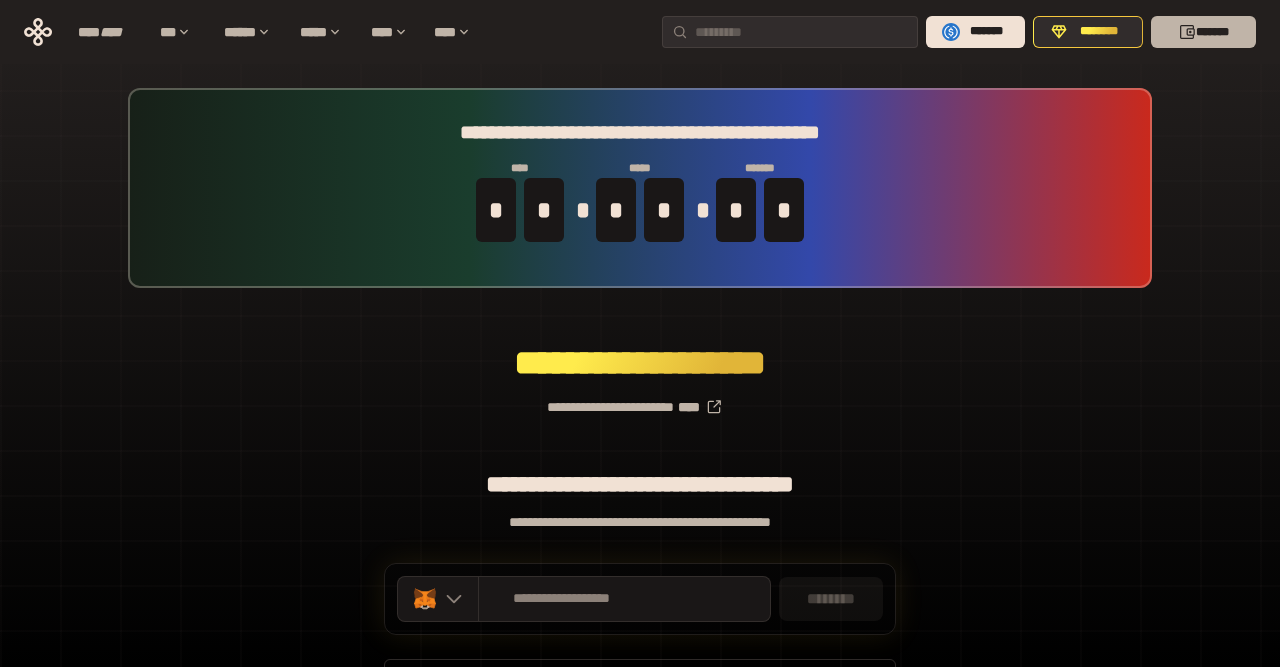 click on "*******" at bounding box center [1203, 32] 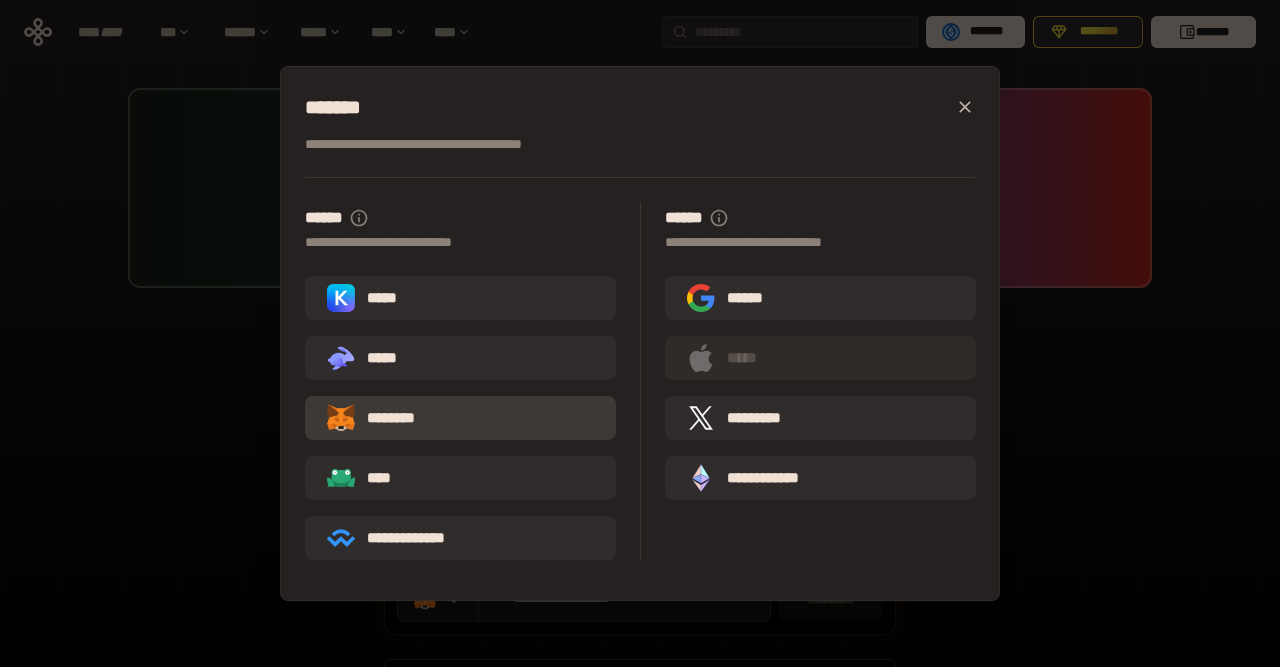 click on "********" at bounding box center (460, 418) 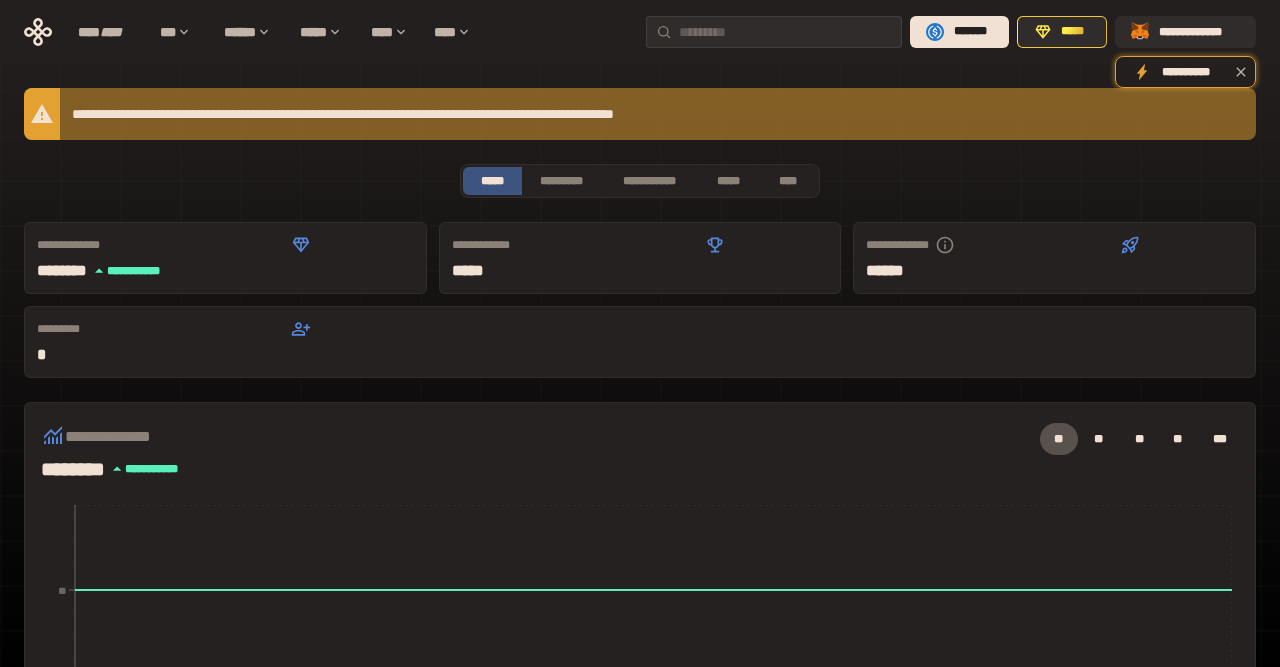 click on "**********" at bounding box center (640, 683) 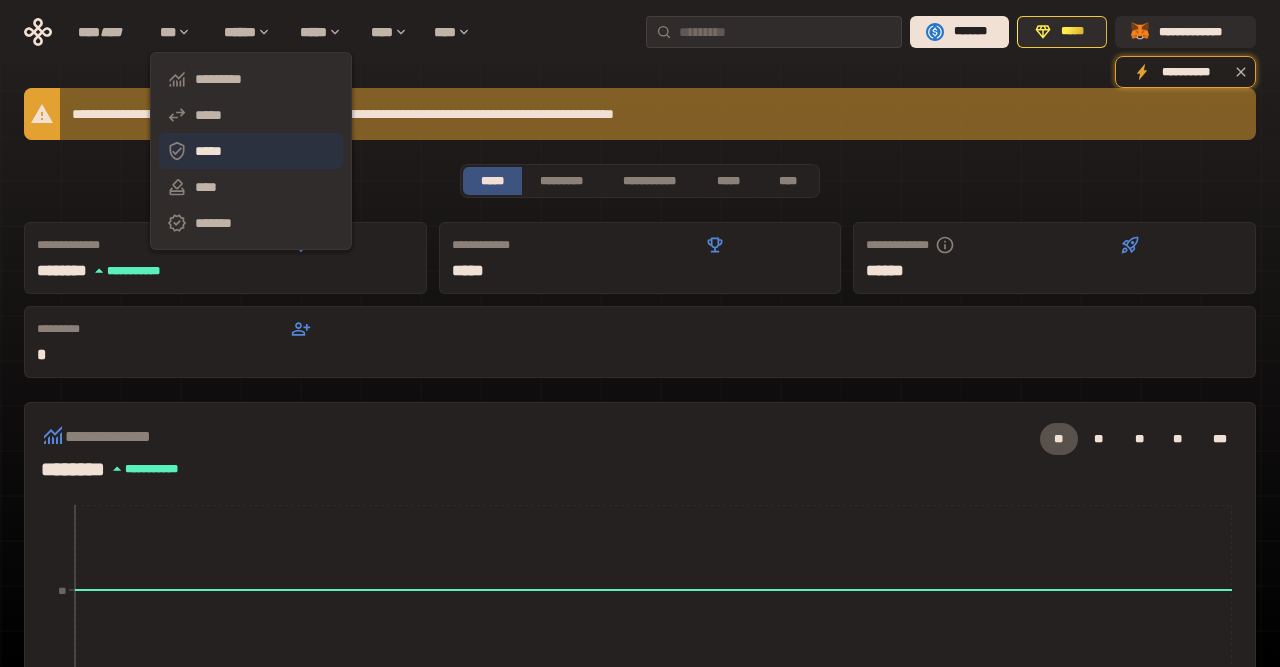click on "*****" at bounding box center (251, 151) 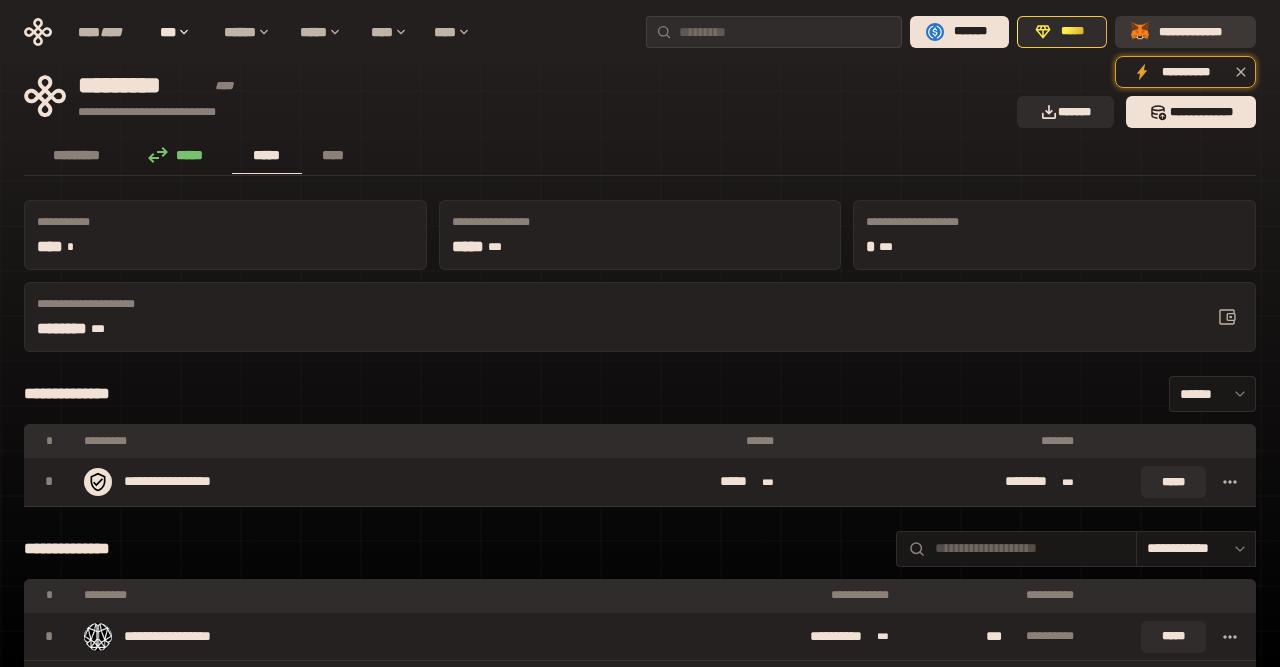 click on "**********" at bounding box center (1199, 32) 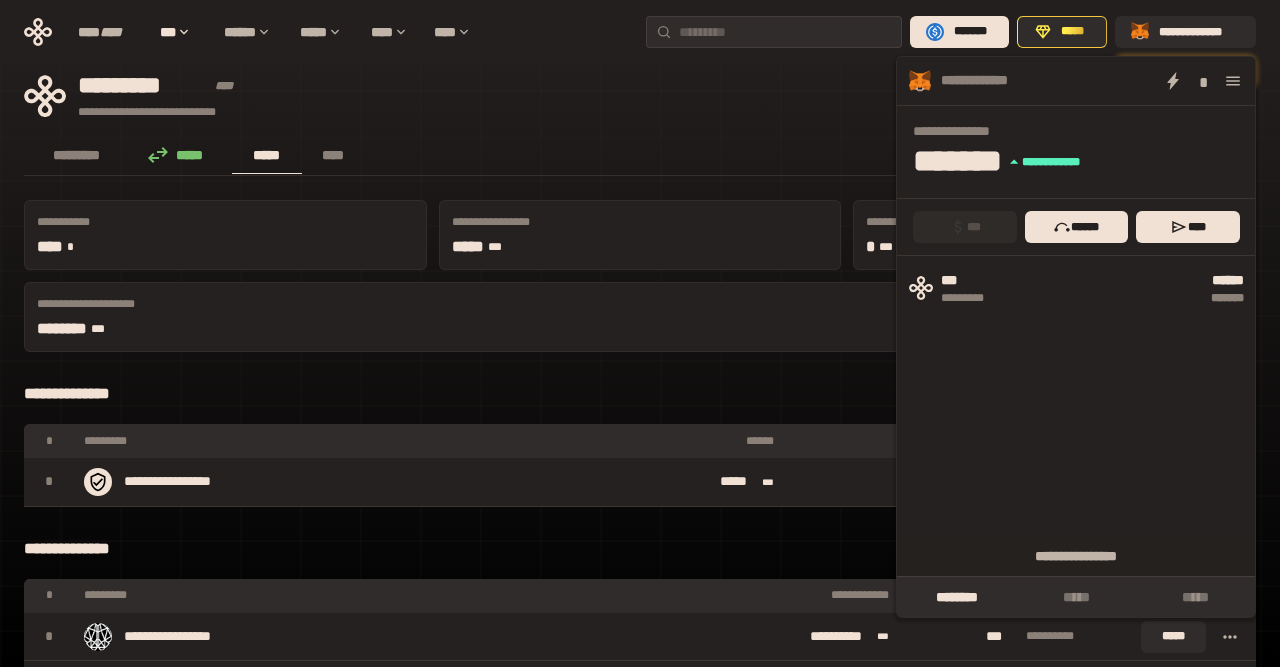 click 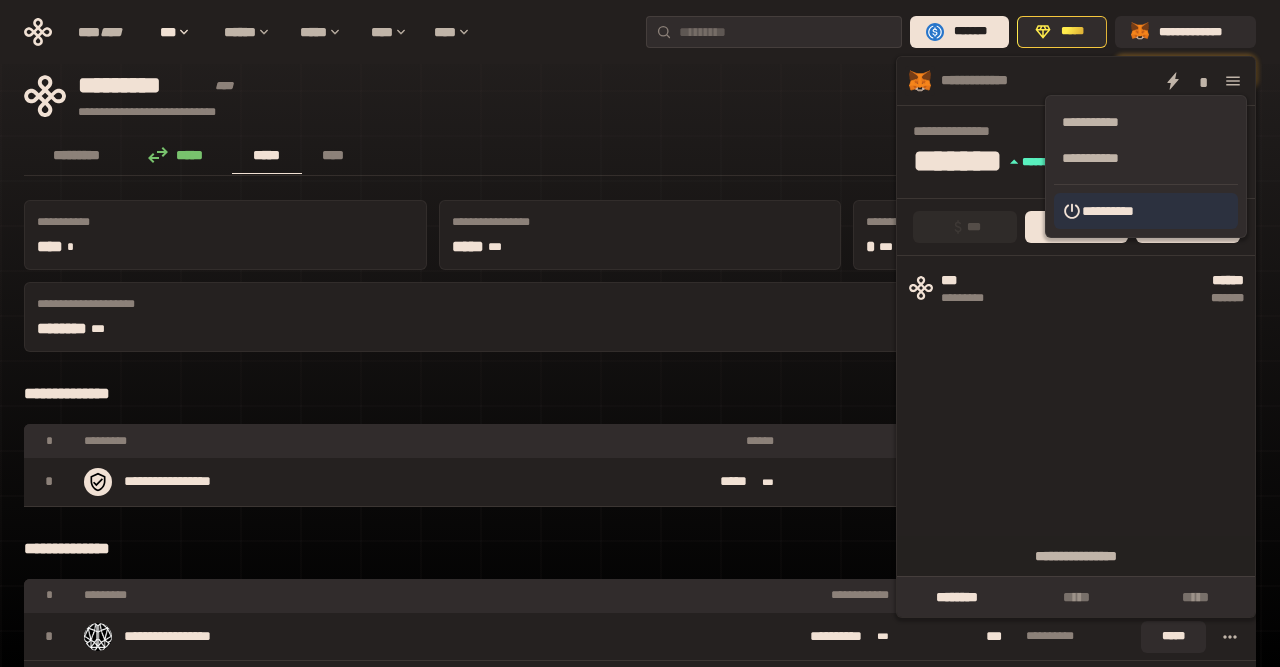 click on "**********" at bounding box center [1146, 211] 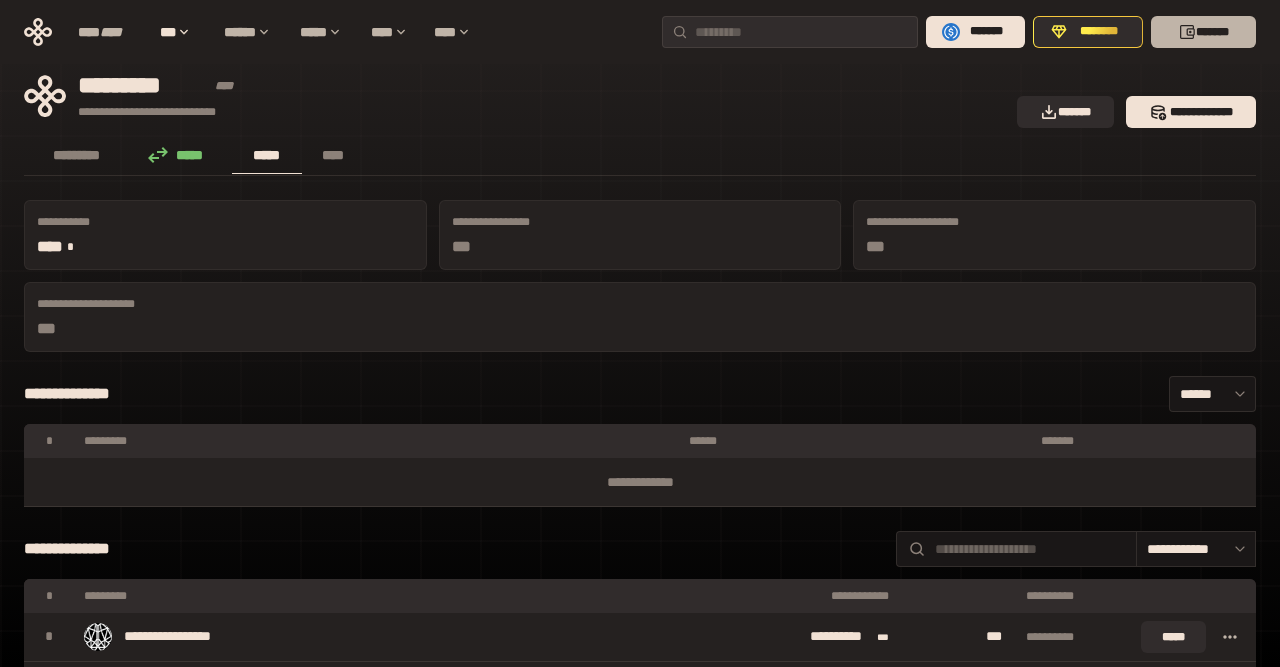 click on "*******" at bounding box center [1203, 32] 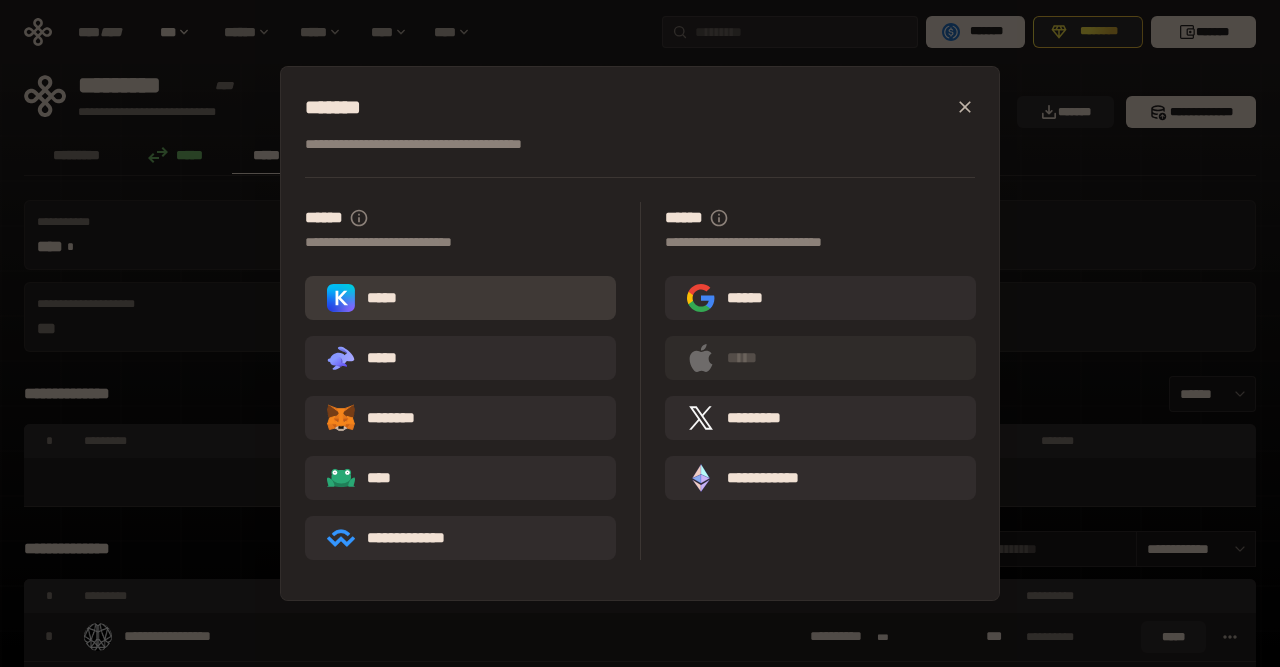 click on "*****" at bounding box center (460, 298) 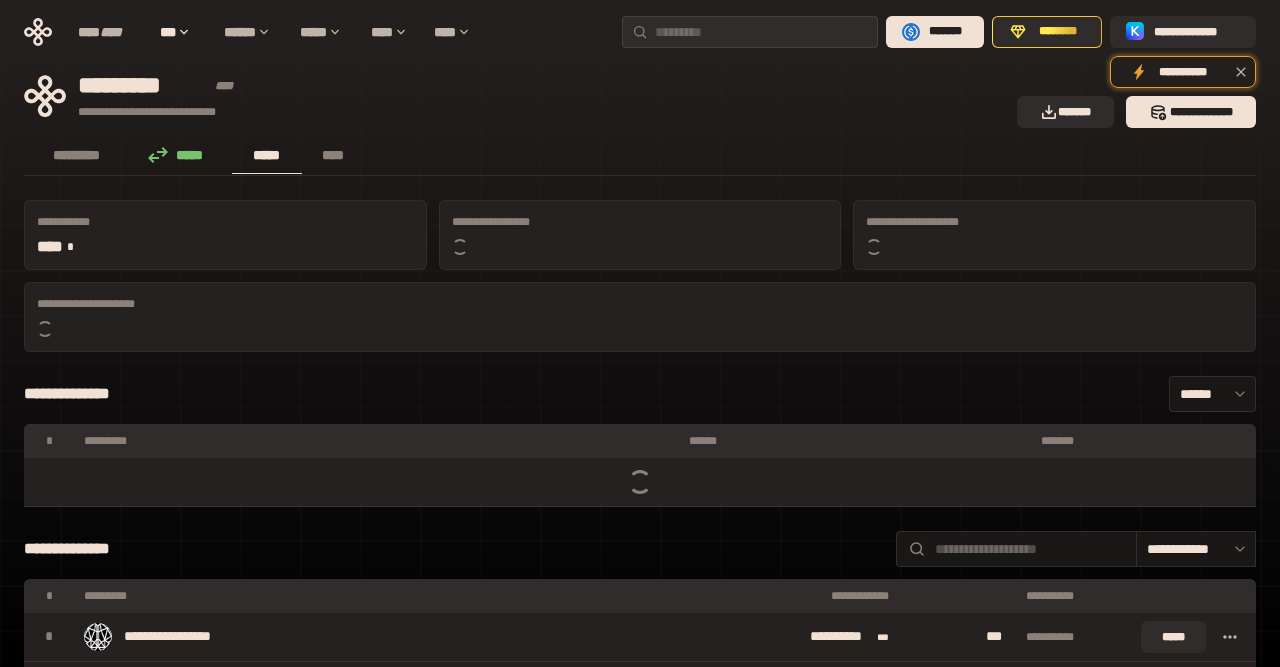 click on "**********" at bounding box center [640, 3255] 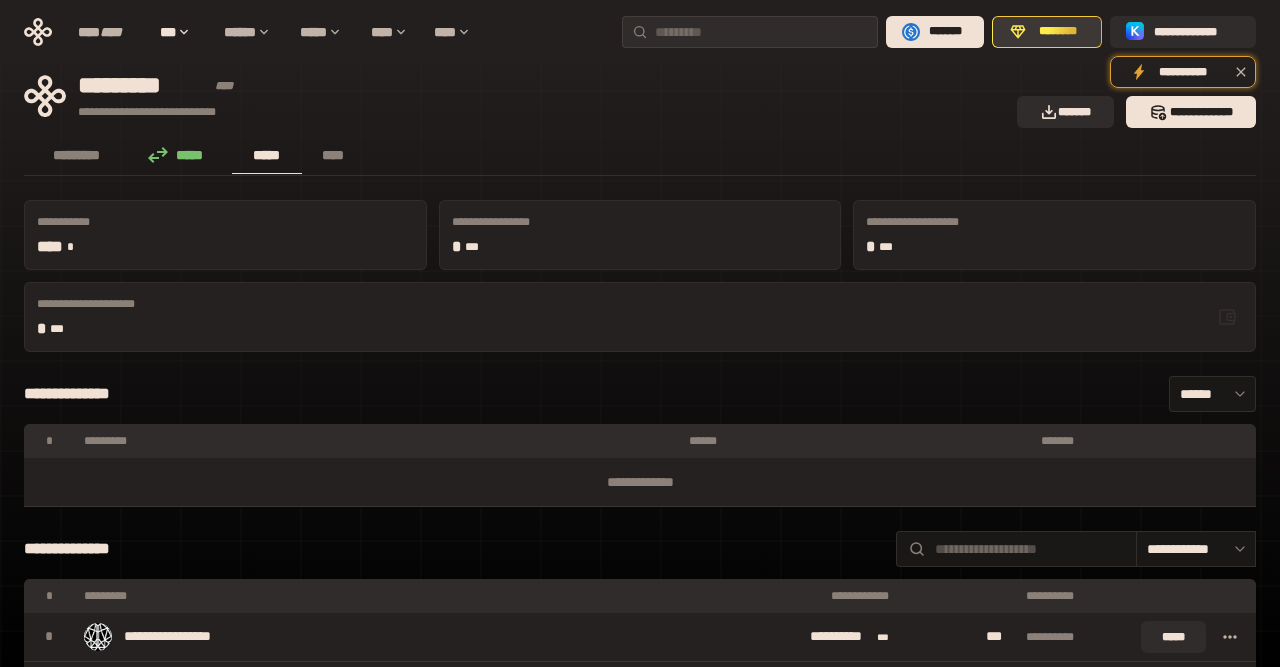 click on "********" at bounding box center [1058, 32] 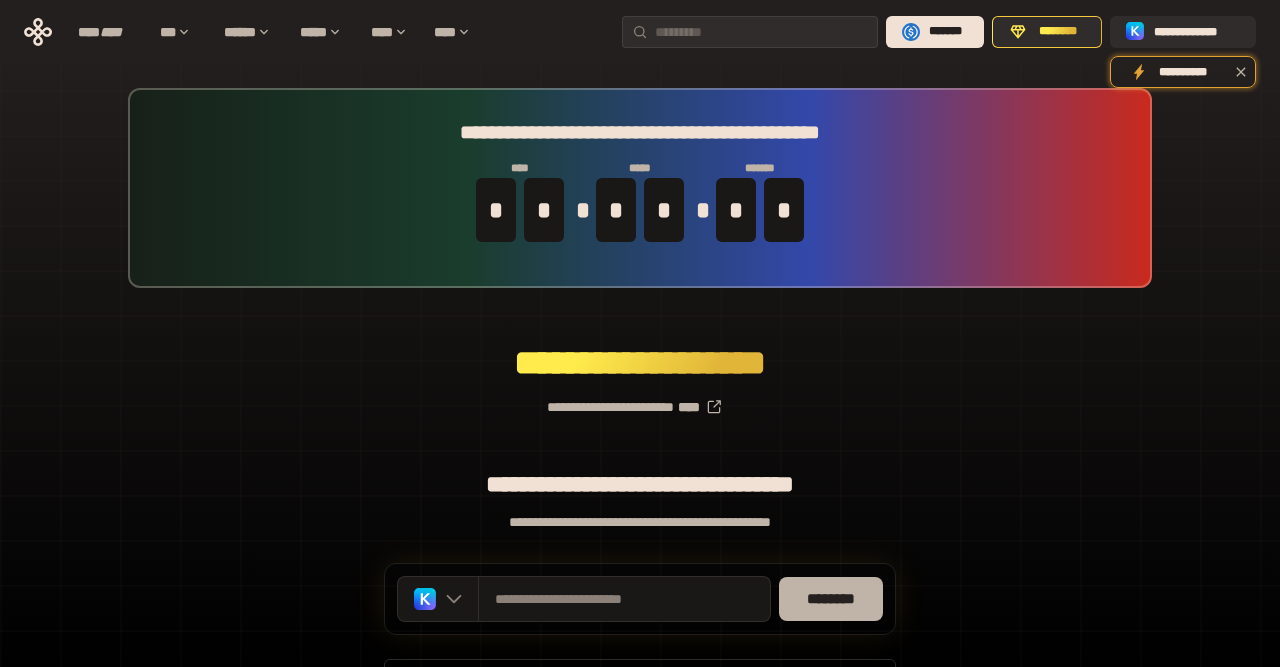 click on "********" at bounding box center (831, 599) 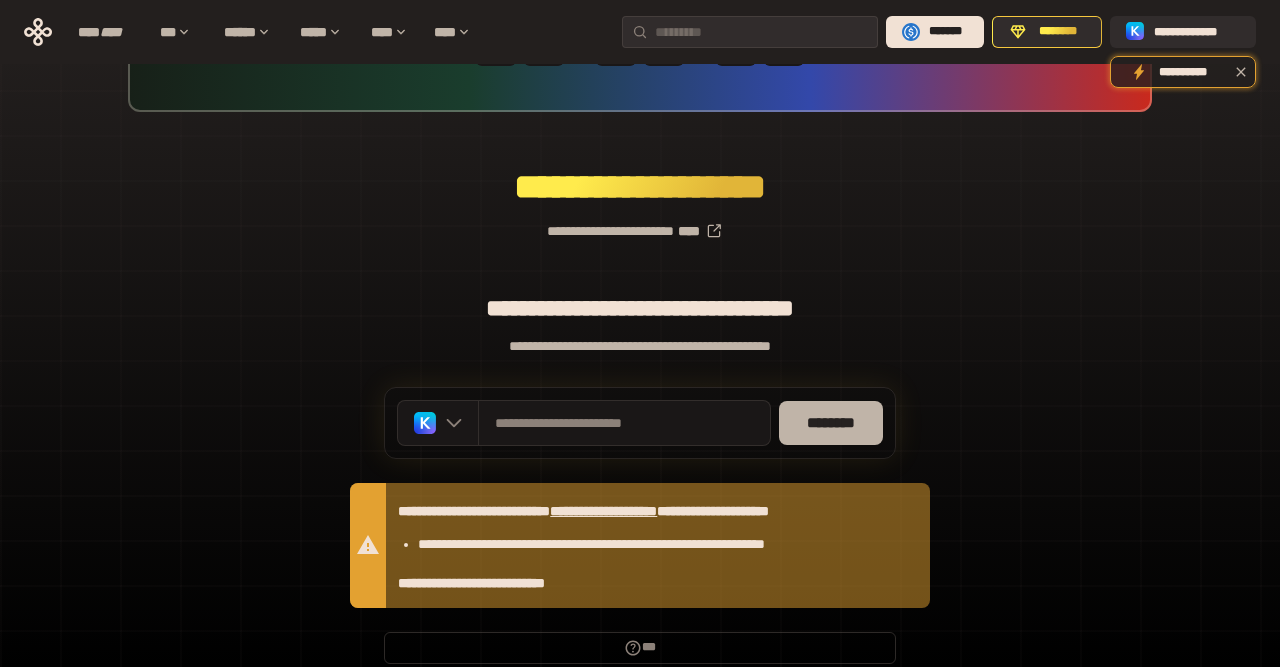 scroll, scrollTop: 0, scrollLeft: 0, axis: both 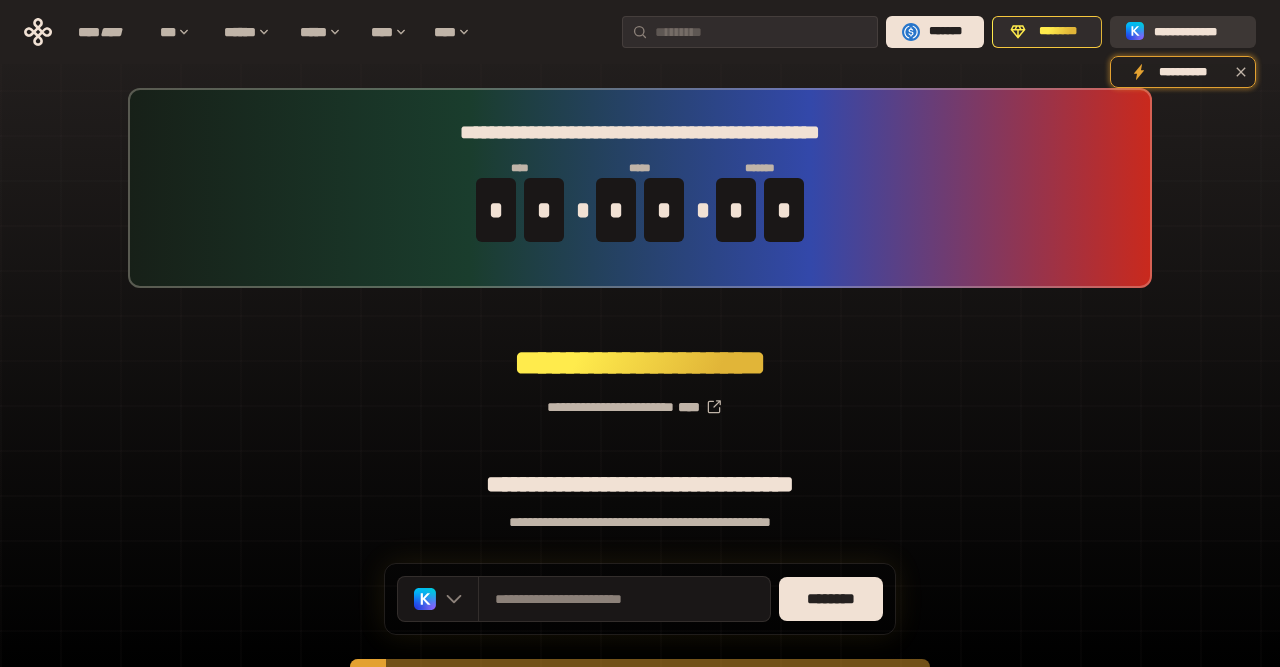 click on "**********" at bounding box center (1197, 32) 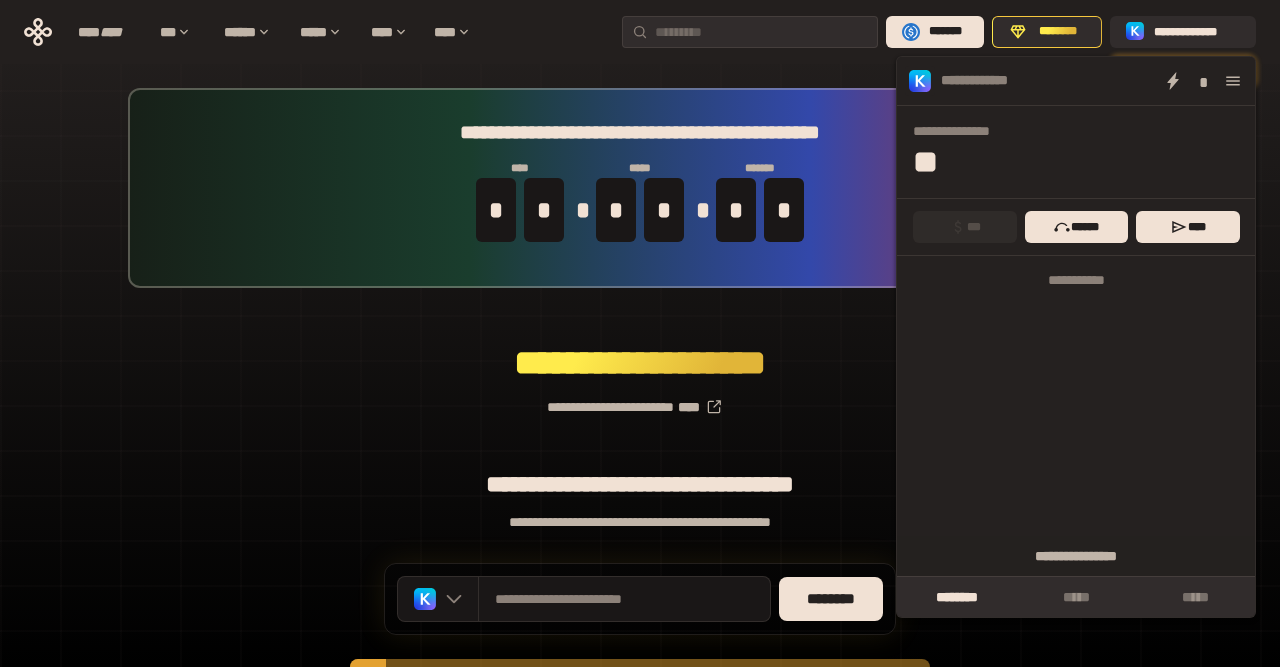 click at bounding box center (1233, 81) 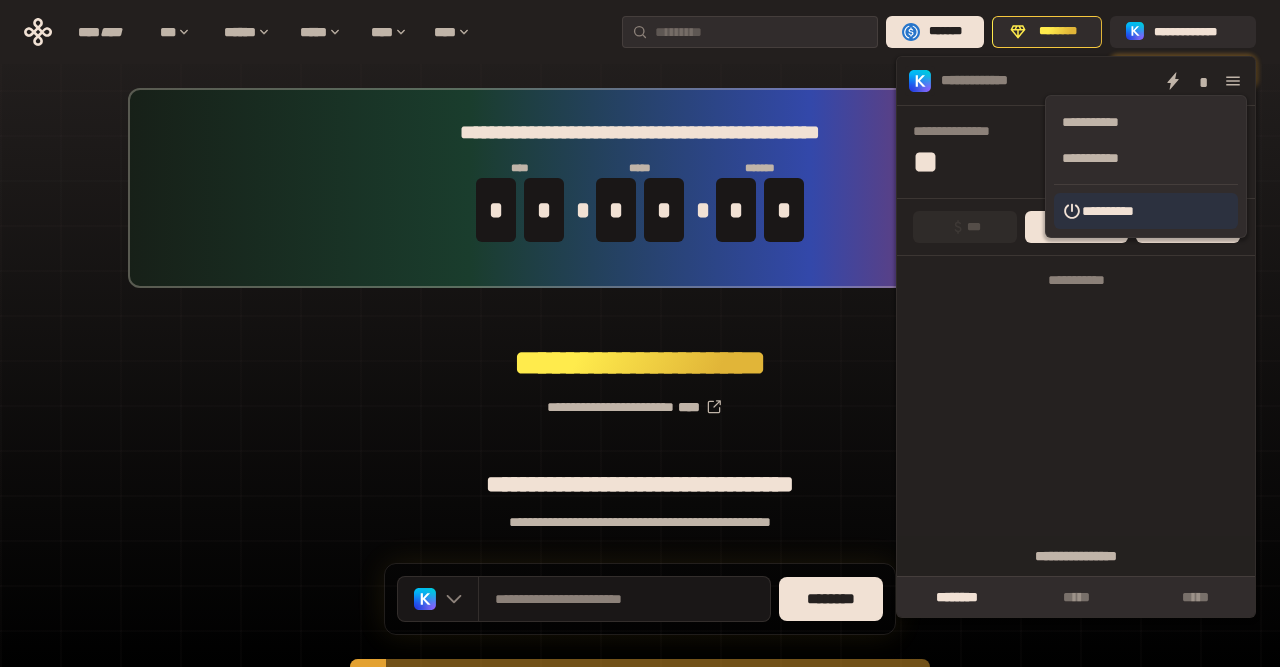 click on "**********" at bounding box center [1146, 211] 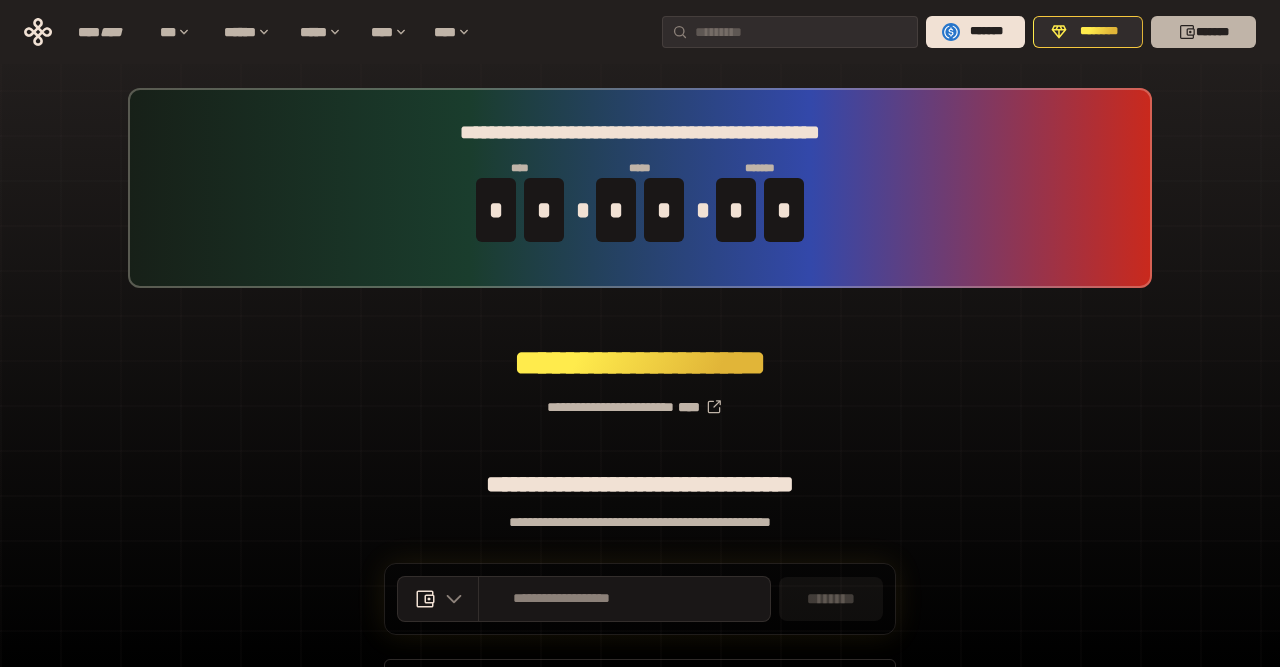 click on "*******" at bounding box center (1203, 32) 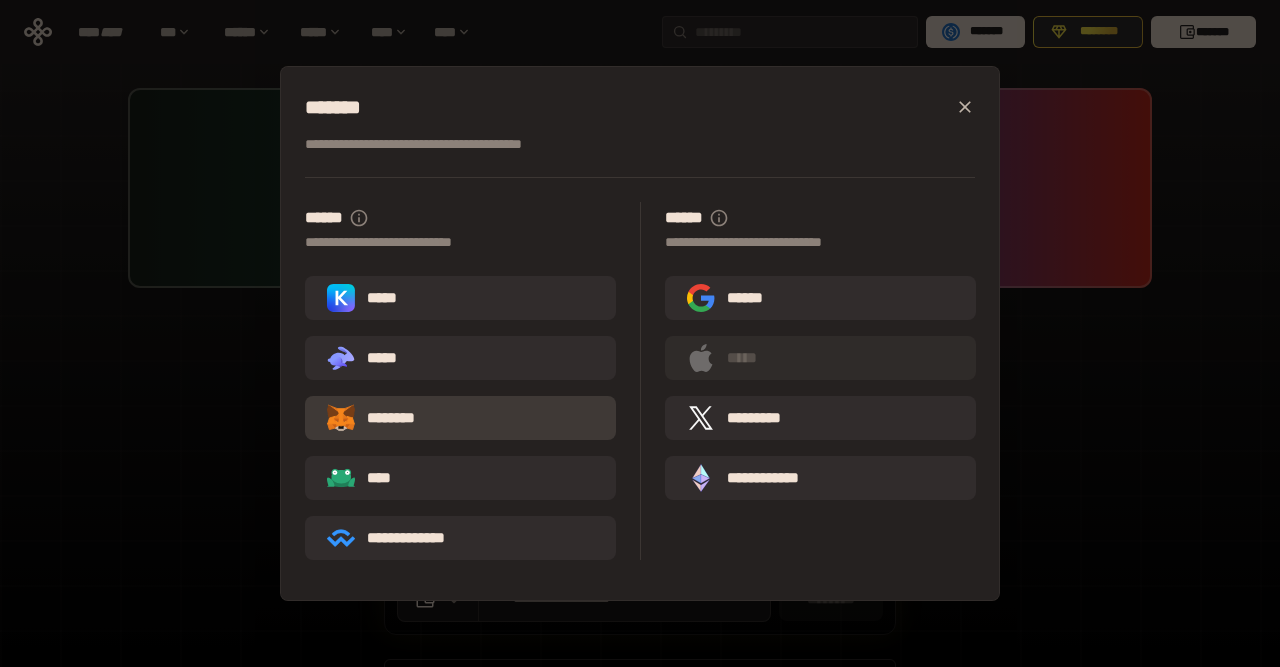 click on "********" at bounding box center [460, 418] 